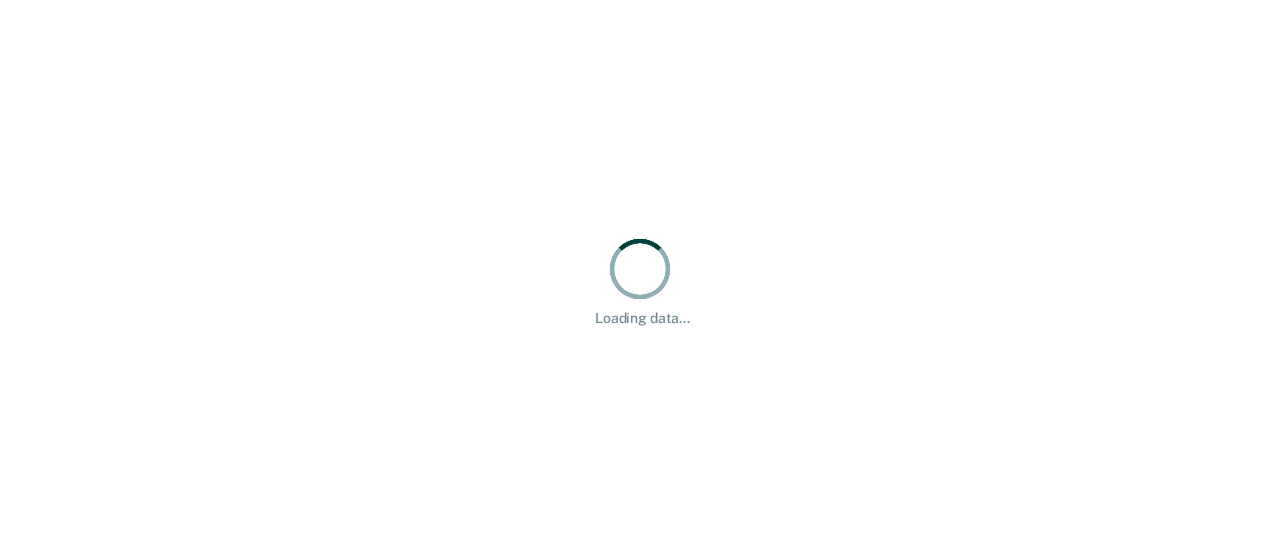 scroll, scrollTop: 0, scrollLeft: 0, axis: both 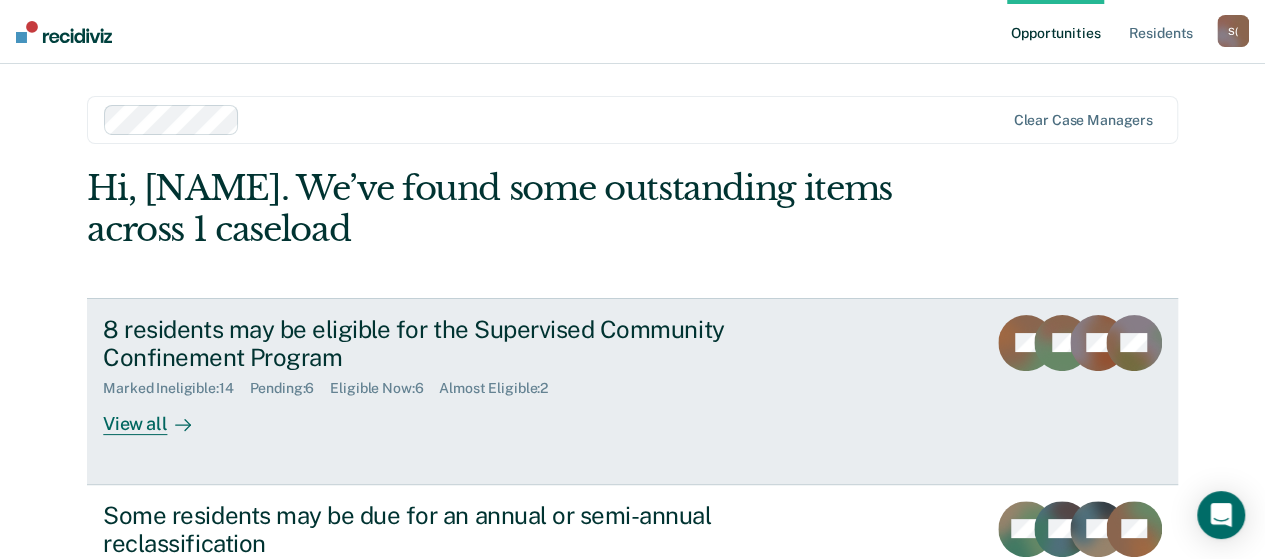 click on "View all" at bounding box center [159, 416] 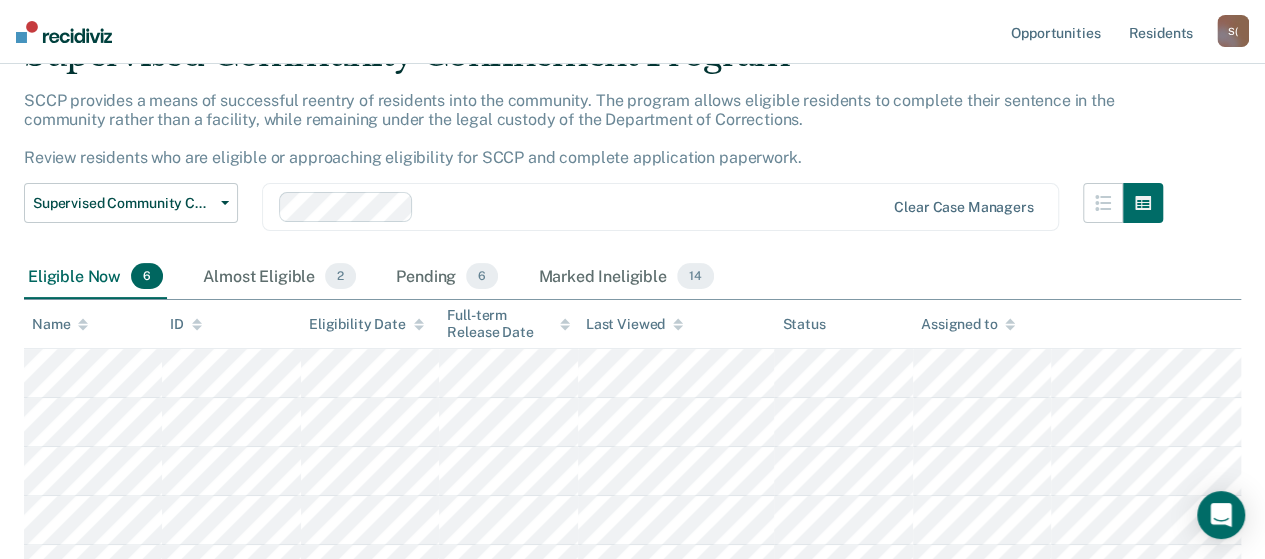scroll, scrollTop: 300, scrollLeft: 0, axis: vertical 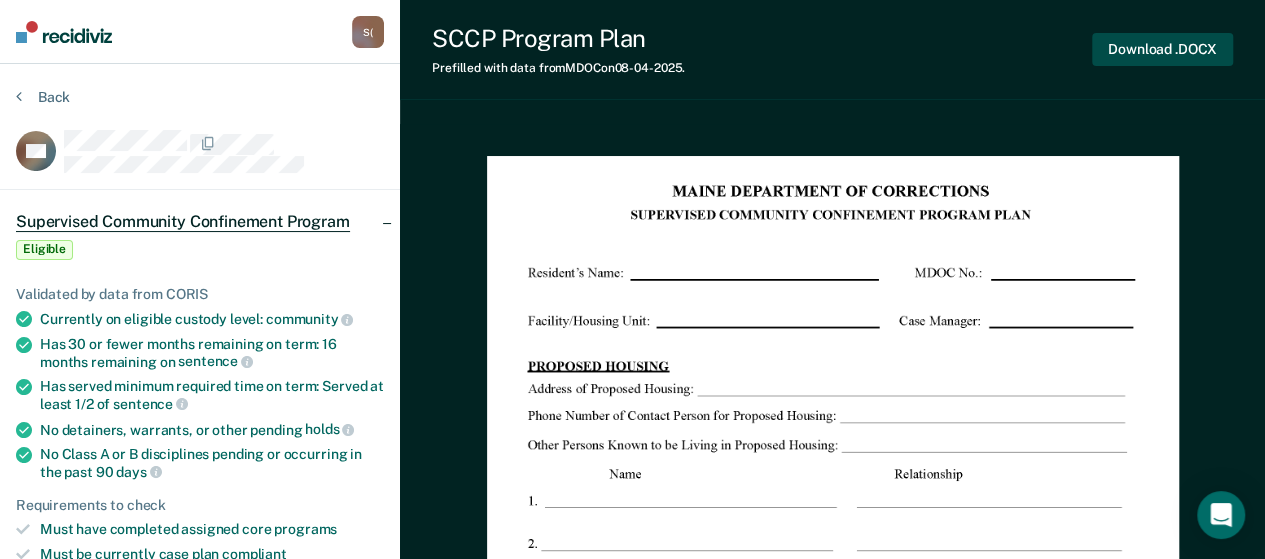 click on "Download .DOCX" at bounding box center [1162, 49] 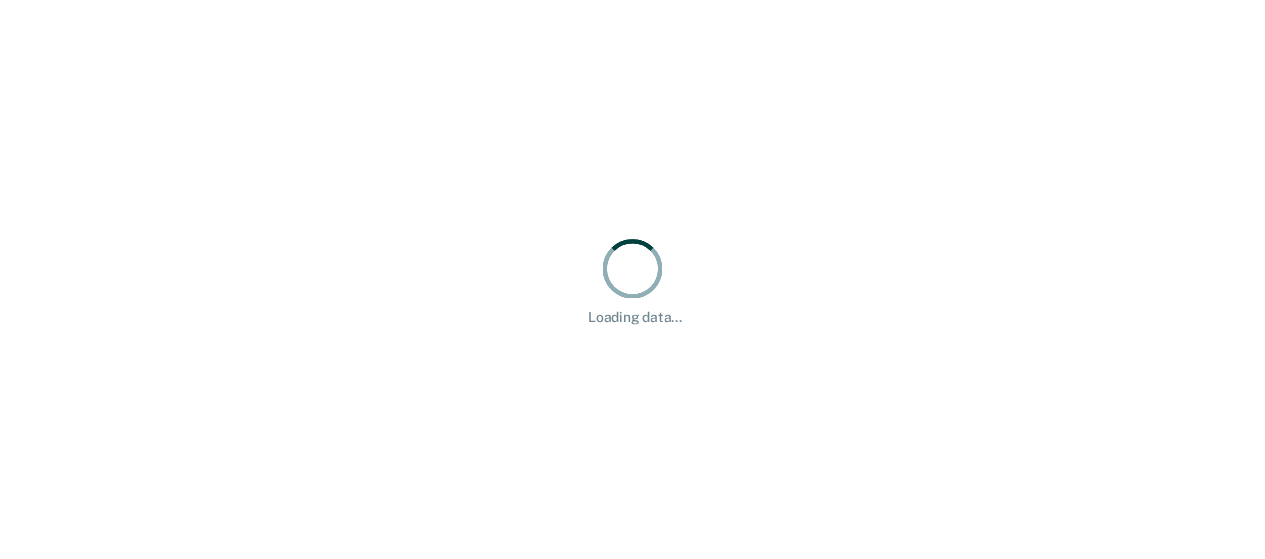 scroll, scrollTop: 0, scrollLeft: 0, axis: both 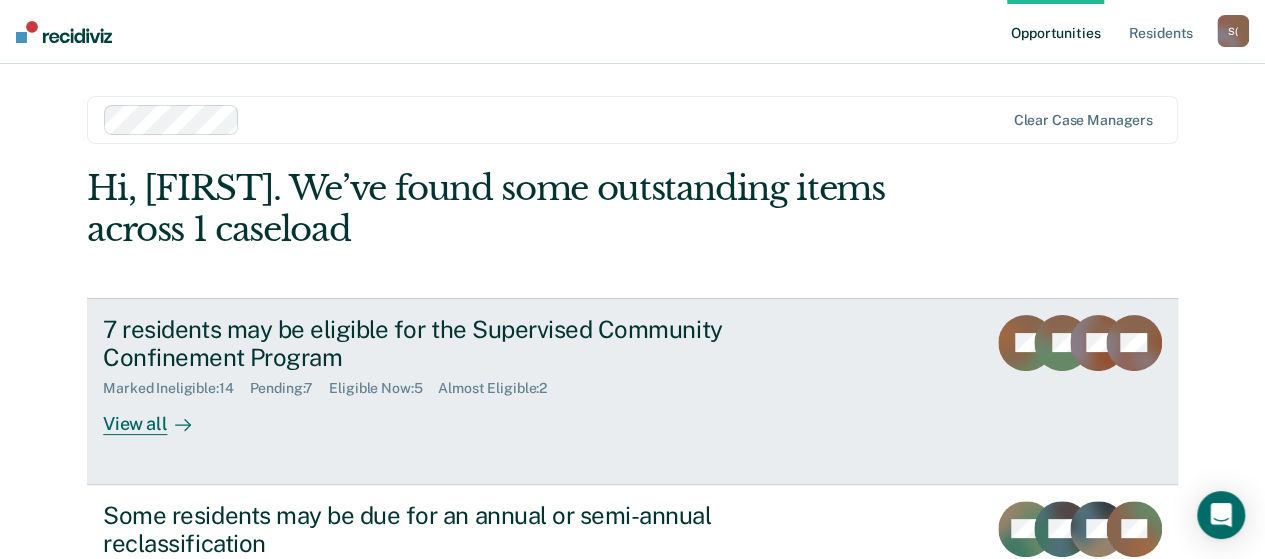 click on "View all" at bounding box center [159, 416] 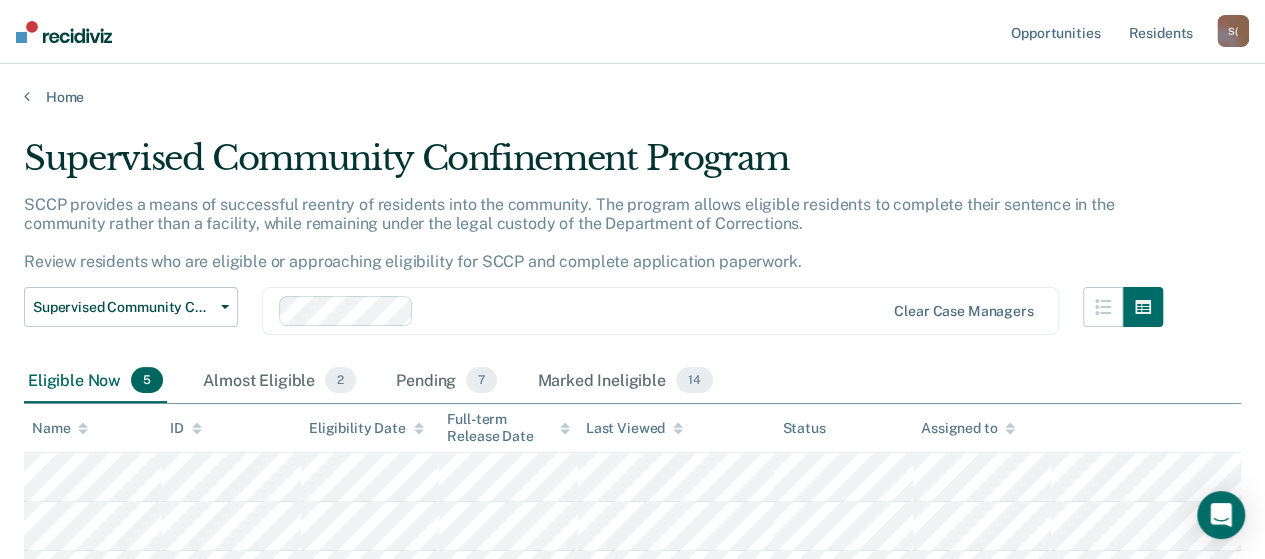 scroll, scrollTop: 282, scrollLeft: 0, axis: vertical 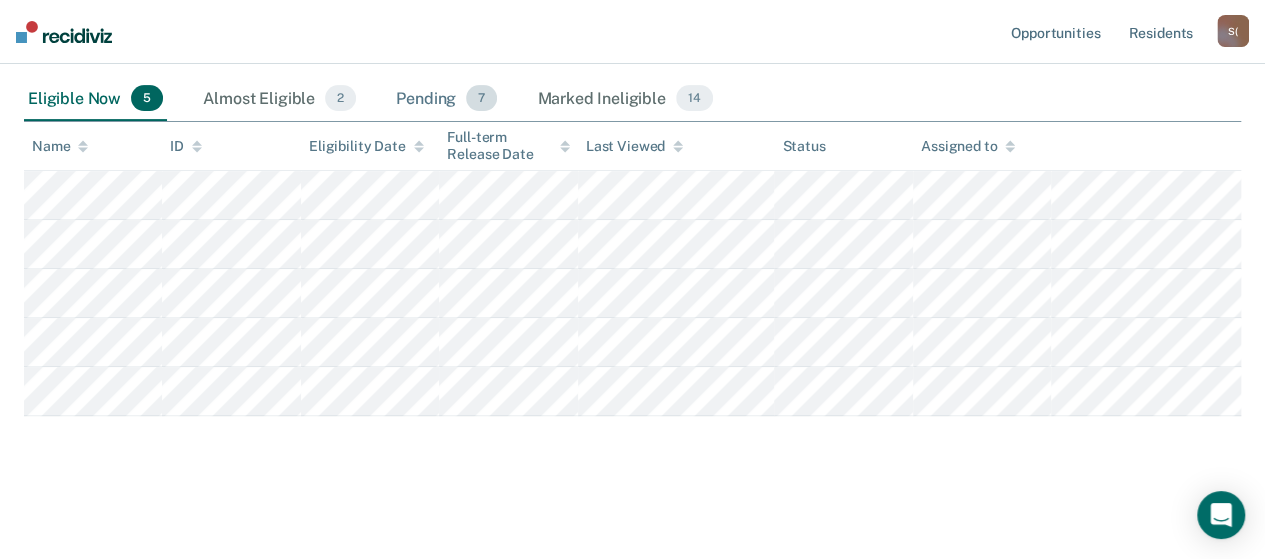 click on "Pending 7" at bounding box center [446, 99] 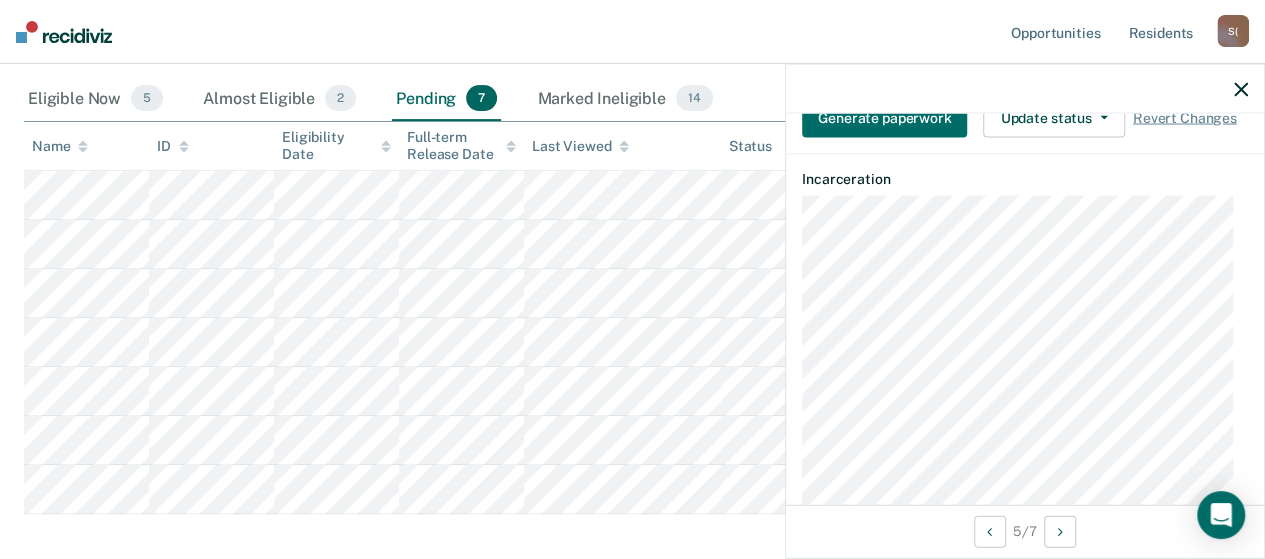 scroll, scrollTop: 600, scrollLeft: 0, axis: vertical 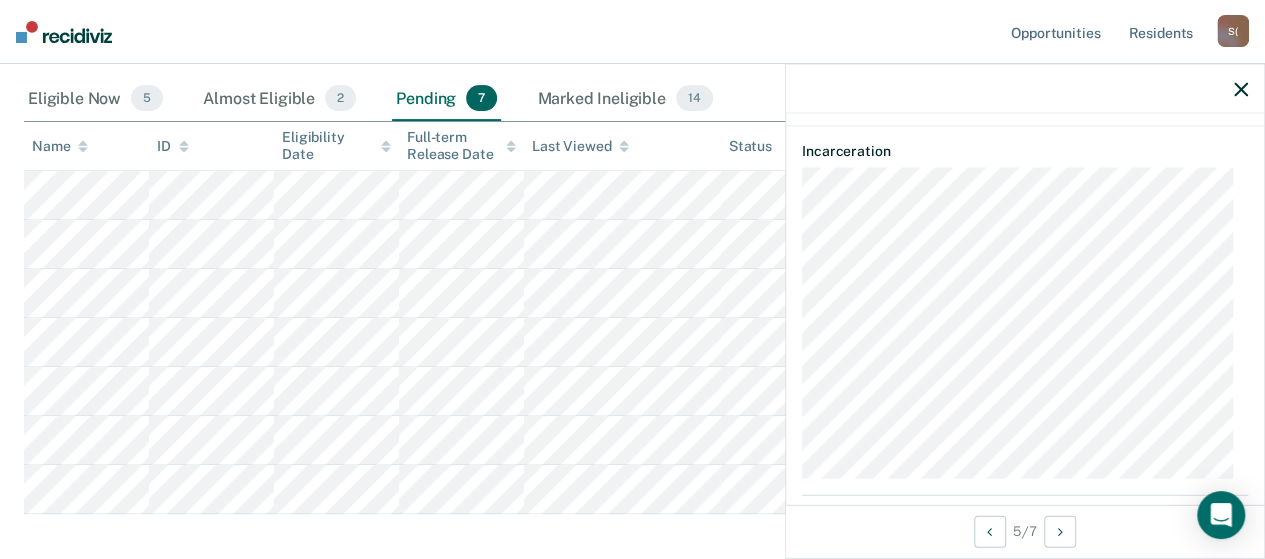 click 